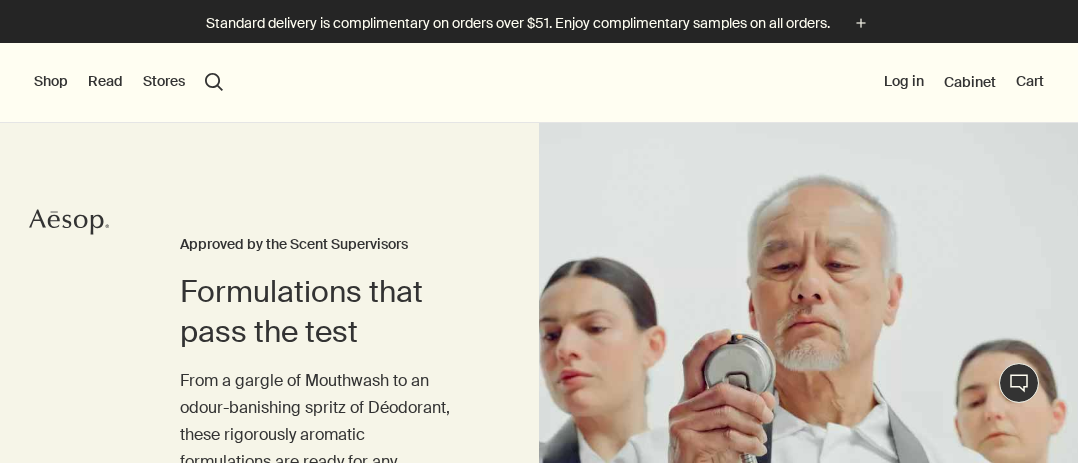 scroll, scrollTop: 0, scrollLeft: 0, axis: both 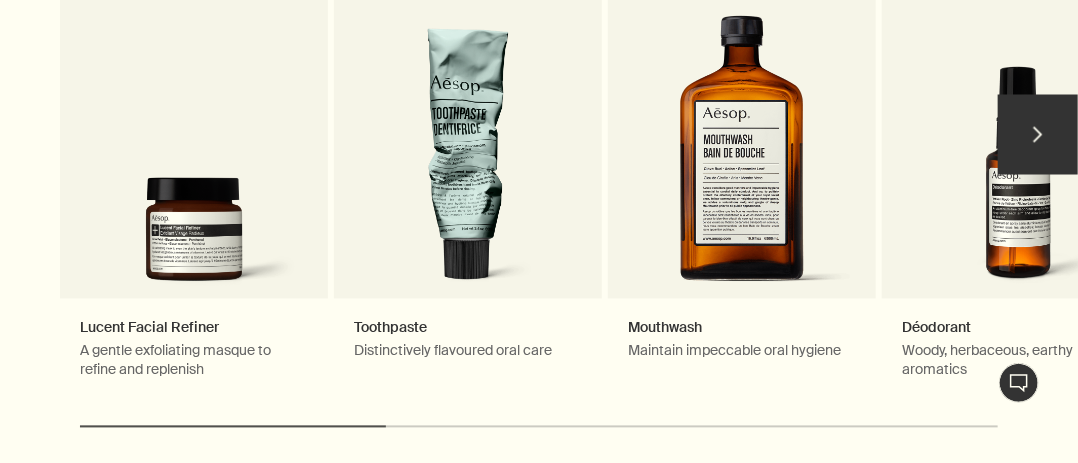 click on "chevron" at bounding box center [1038, 135] 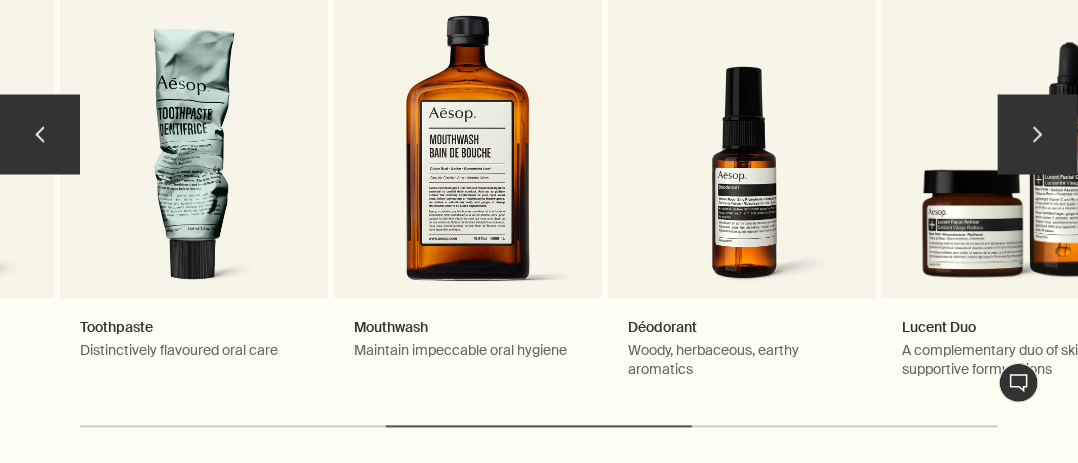 click on "chevron" at bounding box center [1038, 135] 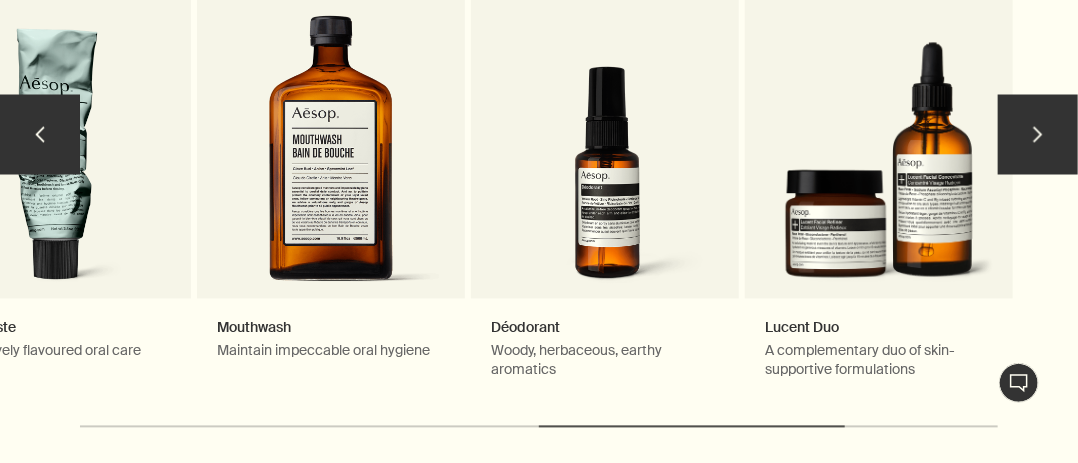 click on "chevron" at bounding box center [1038, 135] 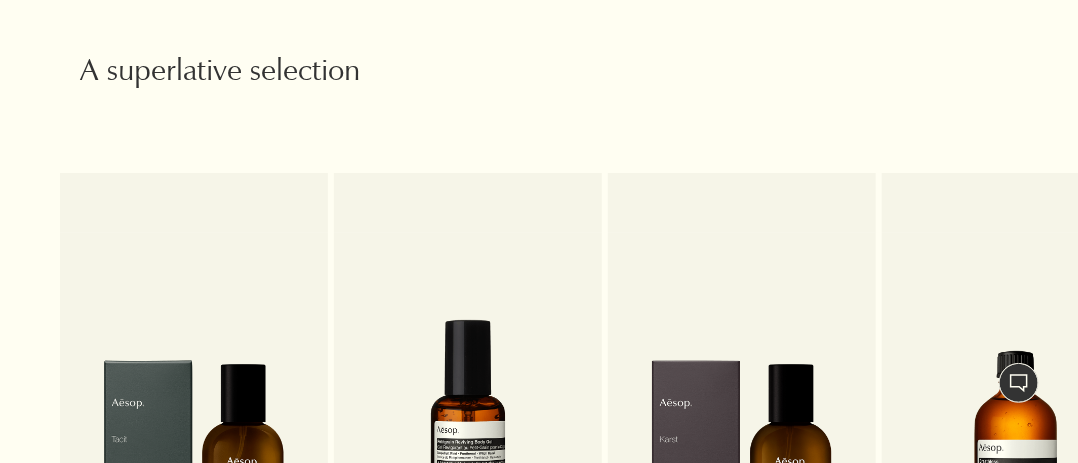 scroll, scrollTop: 3071, scrollLeft: 0, axis: vertical 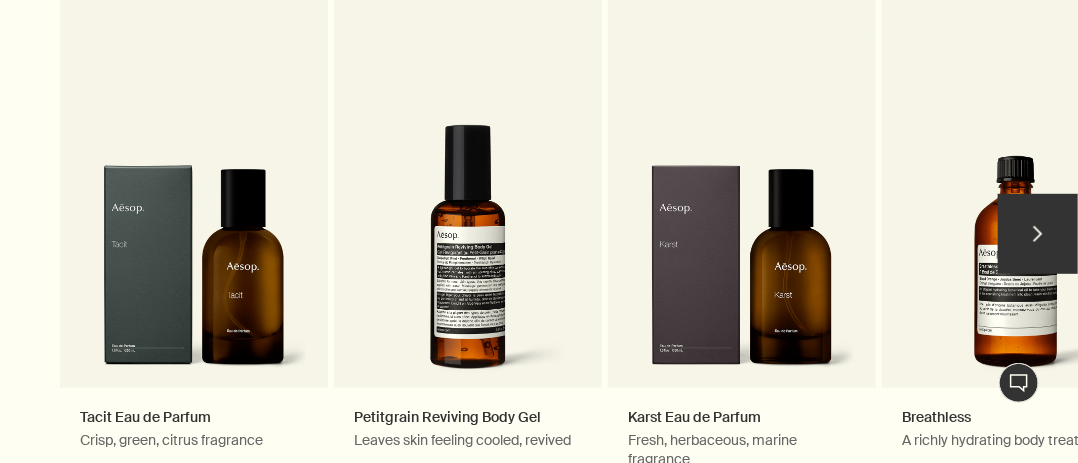 click on "chevron" at bounding box center [1038, 234] 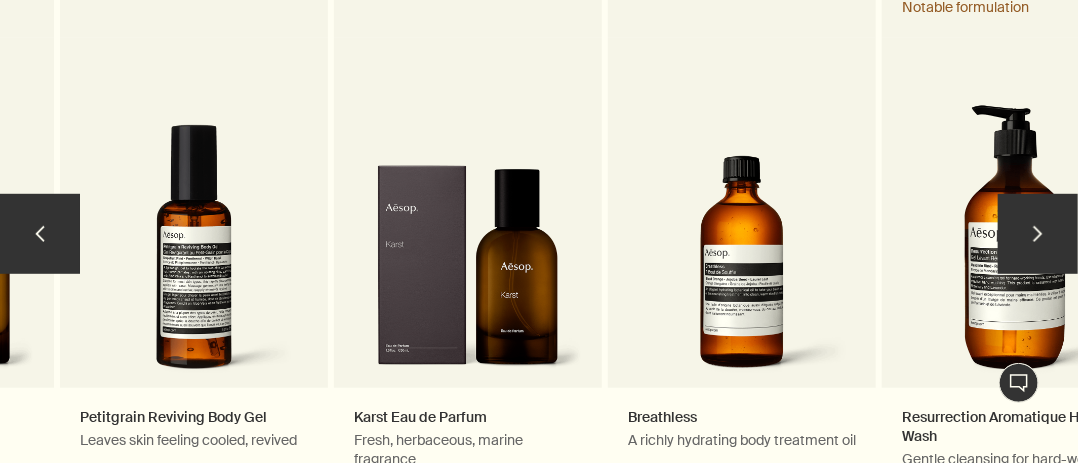 click on "chevron" at bounding box center [1038, 234] 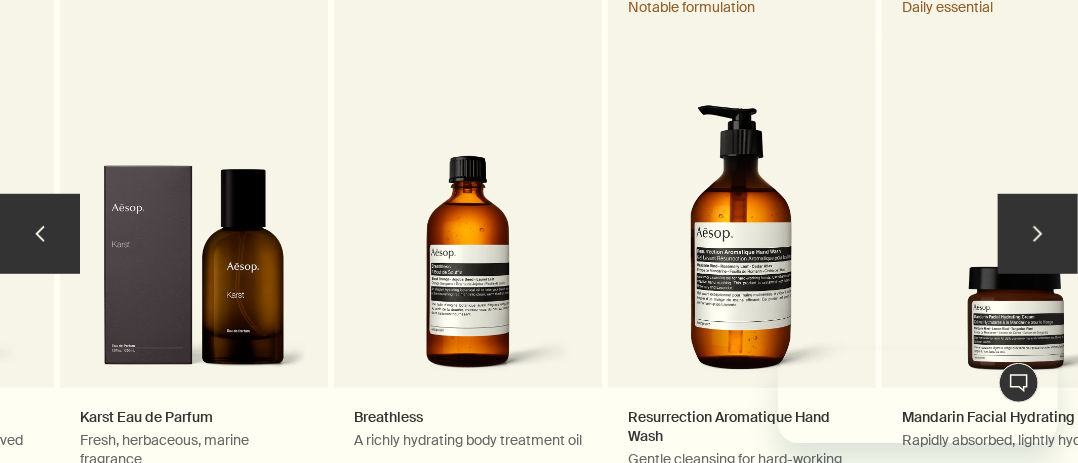 scroll, scrollTop: 0, scrollLeft: 0, axis: both 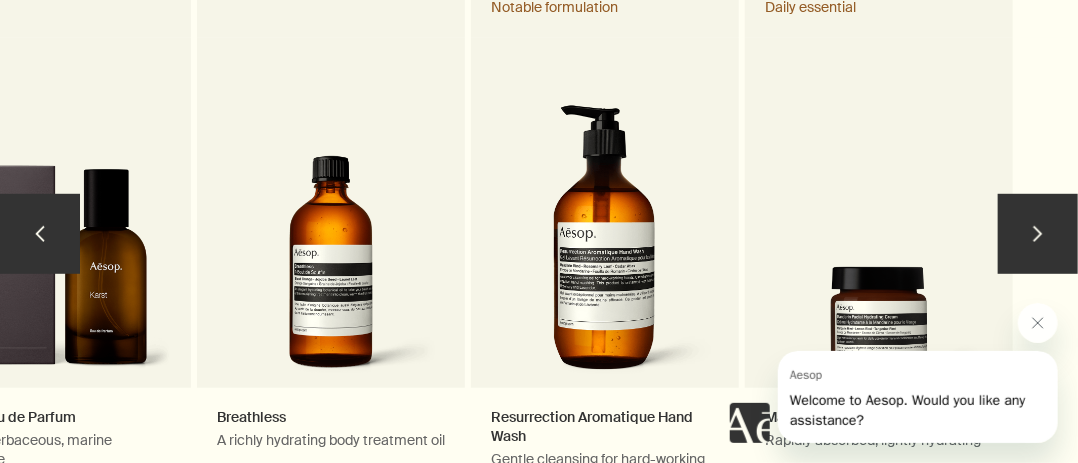 click on "chevron" at bounding box center (1038, 234) 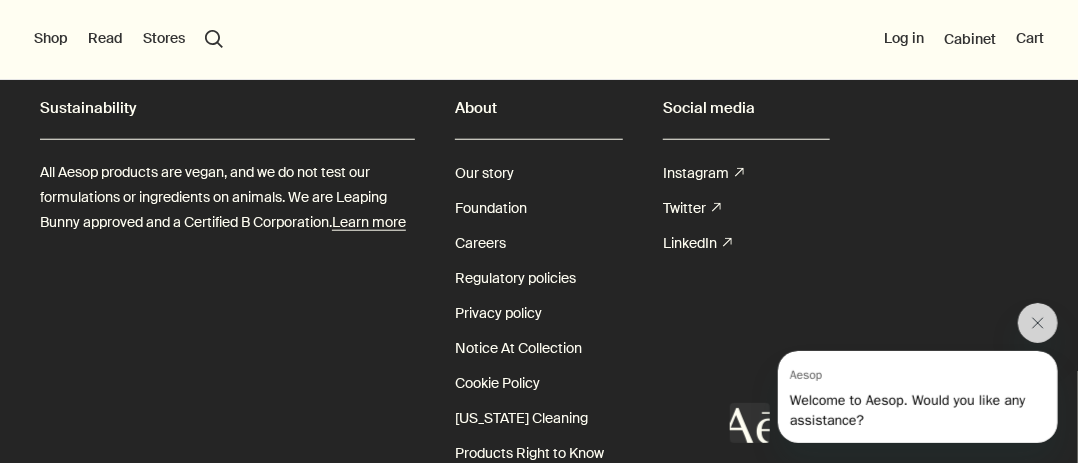 scroll, scrollTop: 5898, scrollLeft: 0, axis: vertical 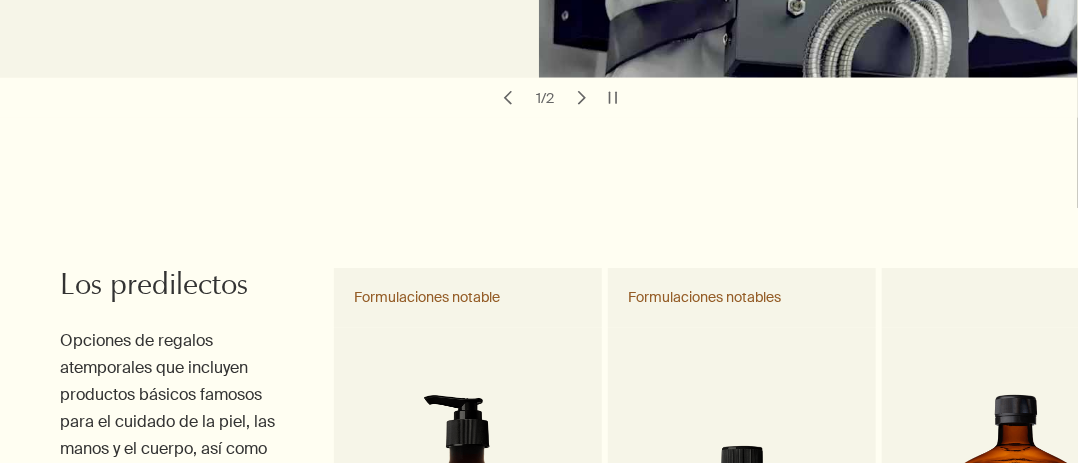 click on "Skip to main content Disfruta de envío estándar gratis para todos los pedidos de más de 90 euros. plus Tienda Nuevos y notables Cara Manos y Cuerpo Hogar Cabello Fragancias Estuches y viaje Regalos Ayuda inmediata Lectura Sobre nosotros Nuestra historia Empleo Fundación Contacta con nosotros   rightUpArrow Filosofía Diseño Productos Tiendas search Buscar Iniciar sesión Favoritos Cesta Aesop Cesta Tamaño Cantidad close Código promocional aplicado plusAndCloseWithCircle Disfruta de envío estándar gratis para todos los pedidos de más de 90 euros. Subtotal (con impuestos) Ir al pago Formulas que pasan la prueba Aprobado por los supervisores de fragancias Estas fórmulas rigurosamente aromáticas, desde un enjuague bucal hasta un desodorante, están preparadas para cualquier eventualidad por increíble que parezca. Descubre más   rightArrow Dos Oil Burner Blends muy esperados De nuevo en stock Descubrir   rightArrow chevron 1  /  2 chevron pauseSlim chevron Los predilectos   rightArrow Post-Poo Drops" at bounding box center [539, -578] 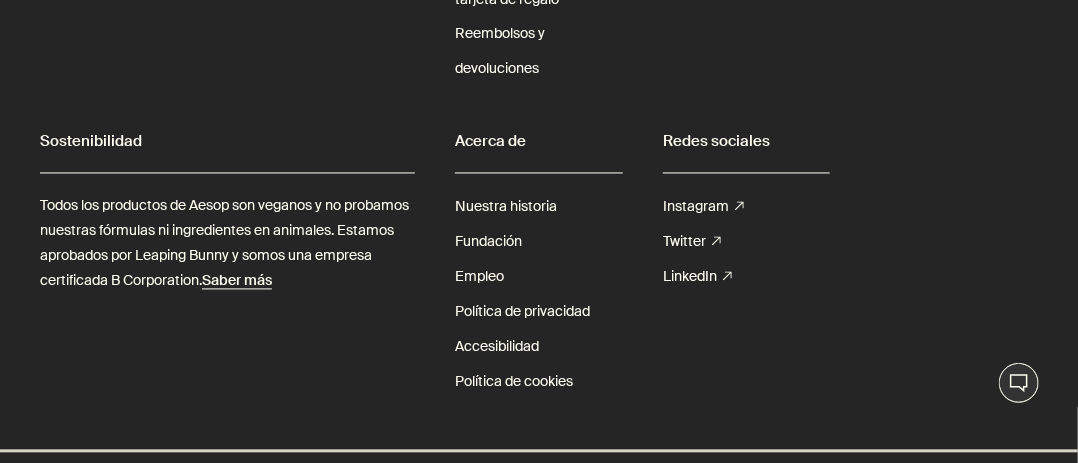scroll, scrollTop: 6736, scrollLeft: 0, axis: vertical 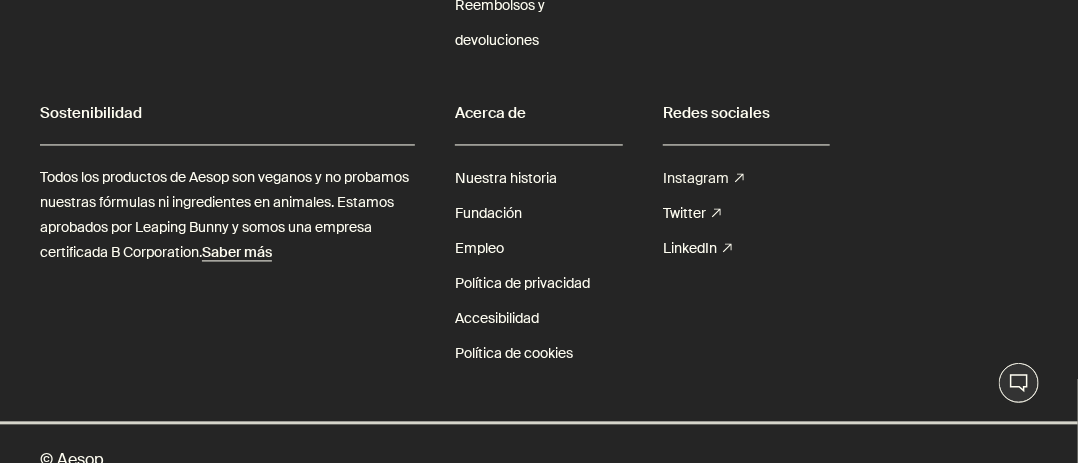 click on "Instagram   rightUpArrow" at bounding box center (703, 179) 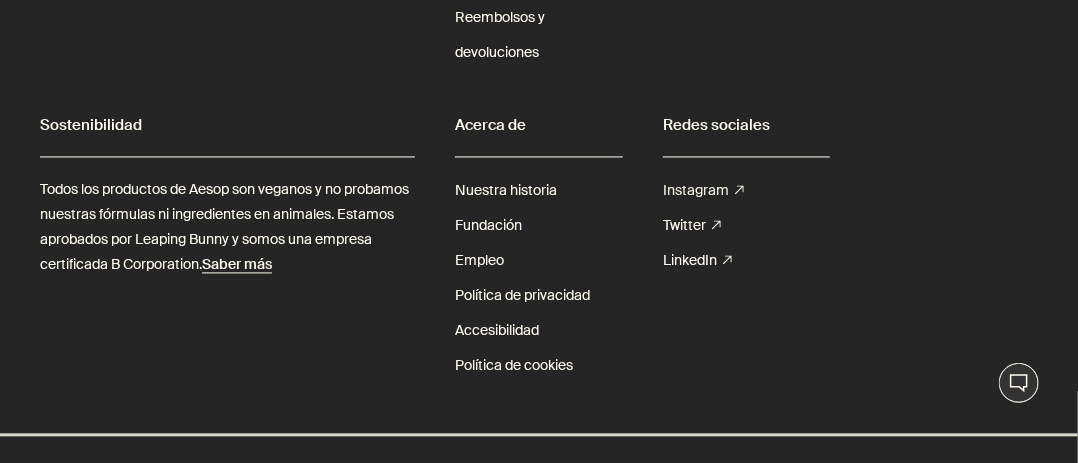 scroll, scrollTop: 6741, scrollLeft: 0, axis: vertical 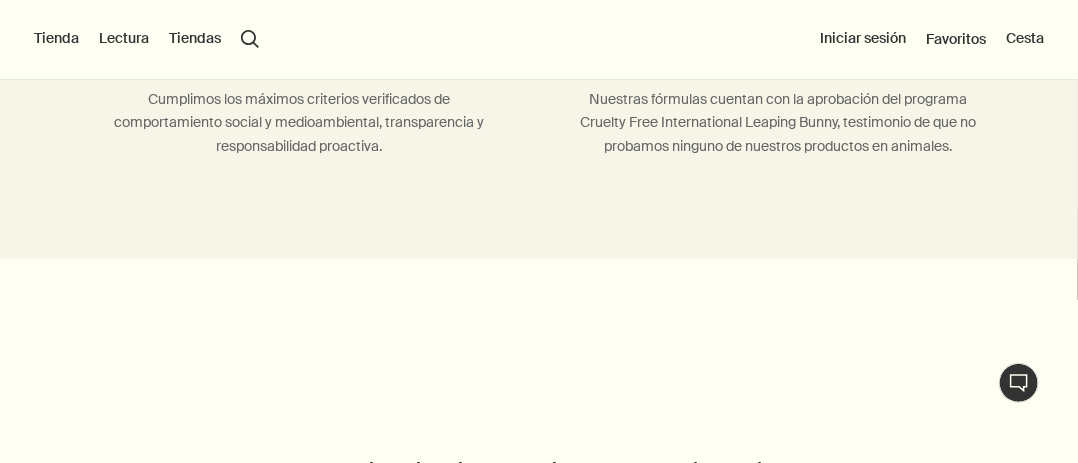 click on "Tiendas" at bounding box center (195, 39) 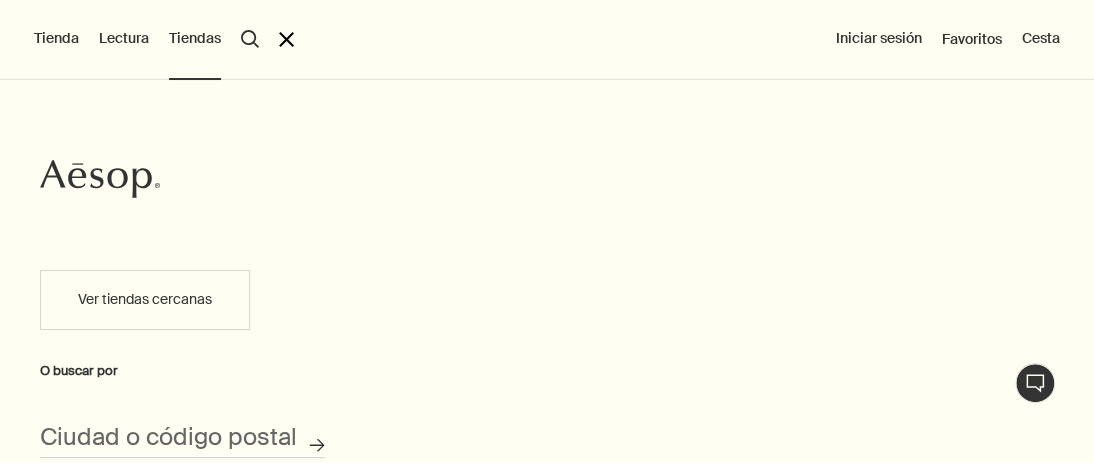 scroll, scrollTop: 5555, scrollLeft: 0, axis: vertical 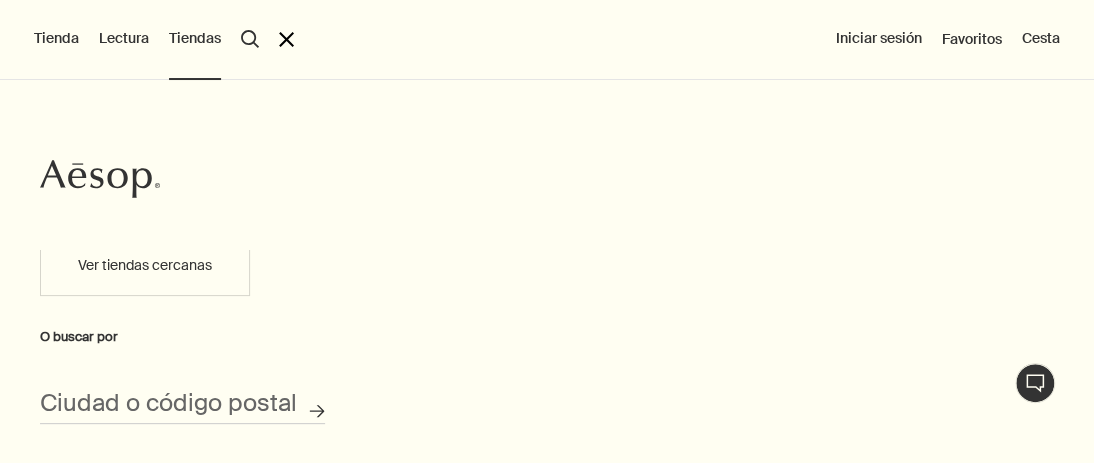 click on "Ver tiendas cercanas" at bounding box center (145, 266) 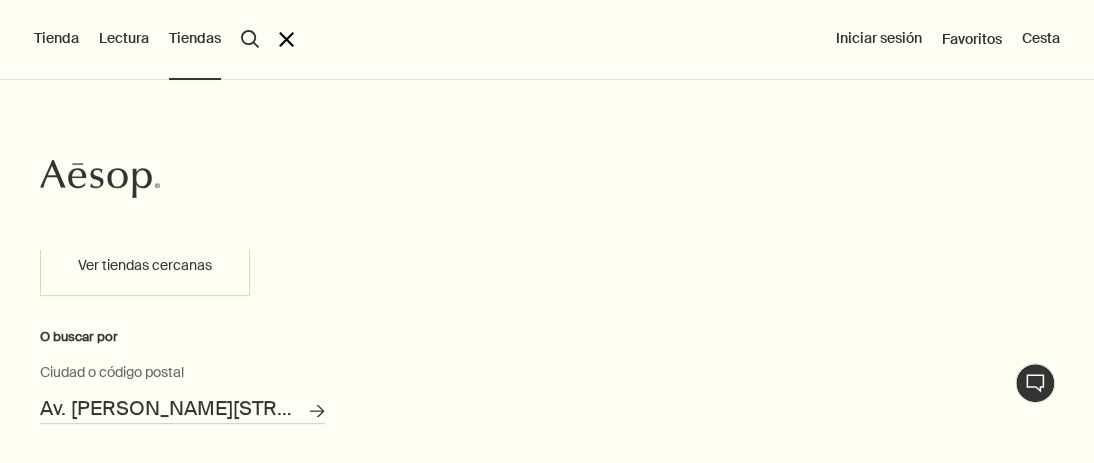 scroll, scrollTop: 144, scrollLeft: 0, axis: vertical 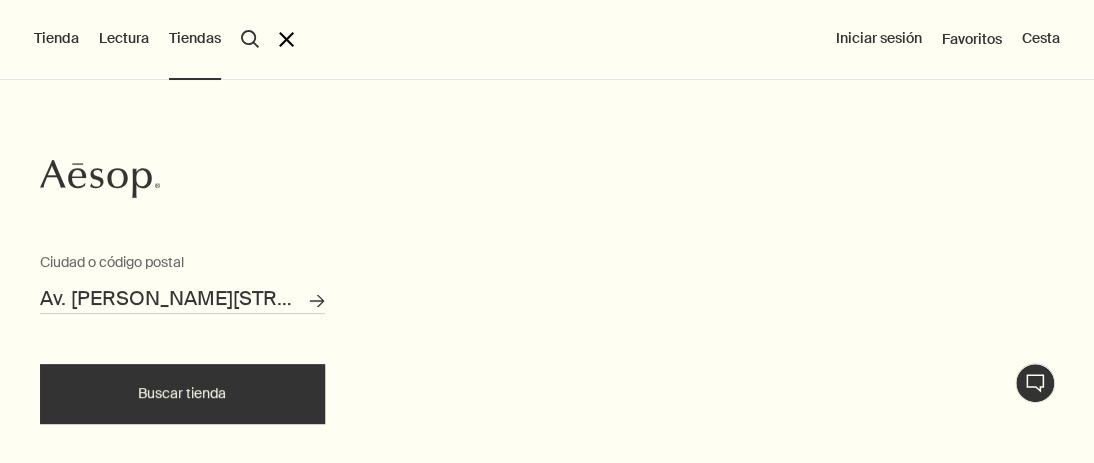 click on "Buscar tienda" at bounding box center (182, 394) 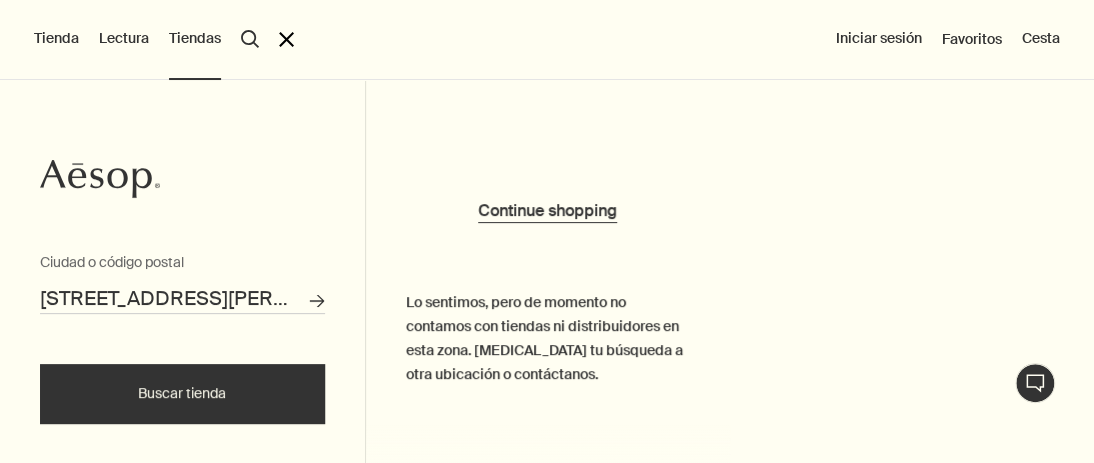 click on "Lectura" at bounding box center (124, 39) 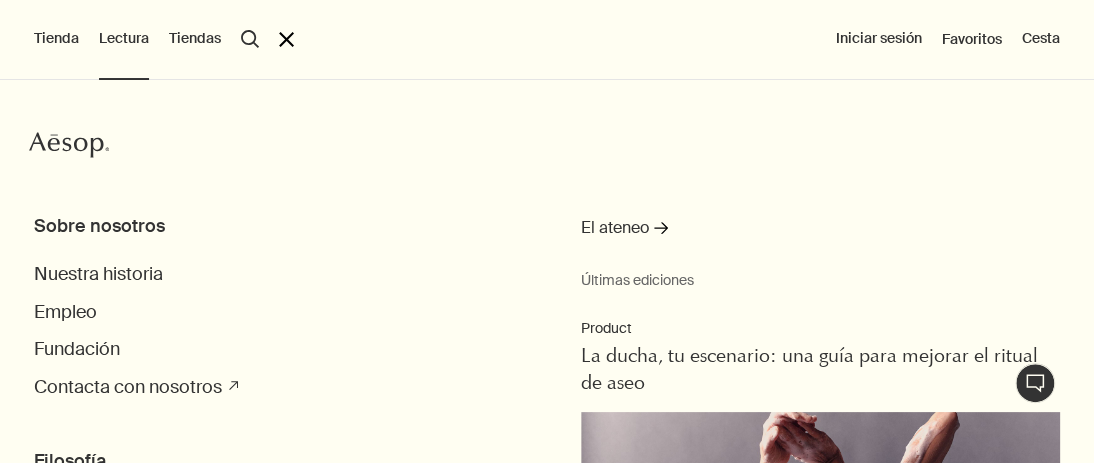 click on "Tienda" at bounding box center (56, 39) 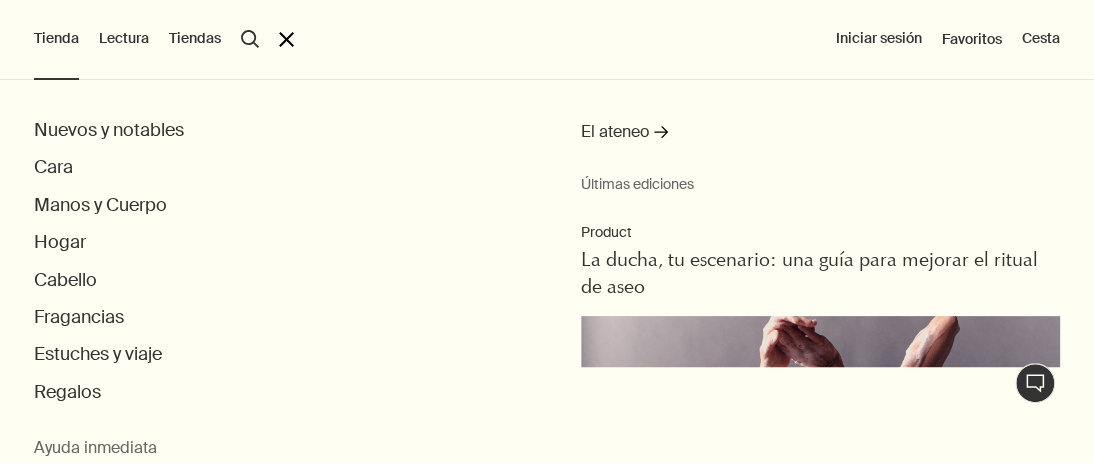 scroll, scrollTop: 121, scrollLeft: 0, axis: vertical 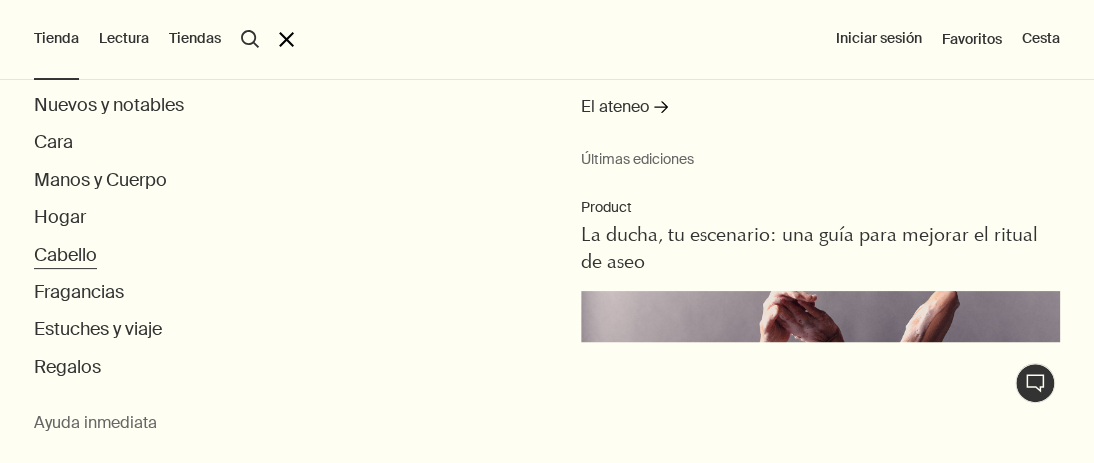 click on "Cabello" at bounding box center [65, 255] 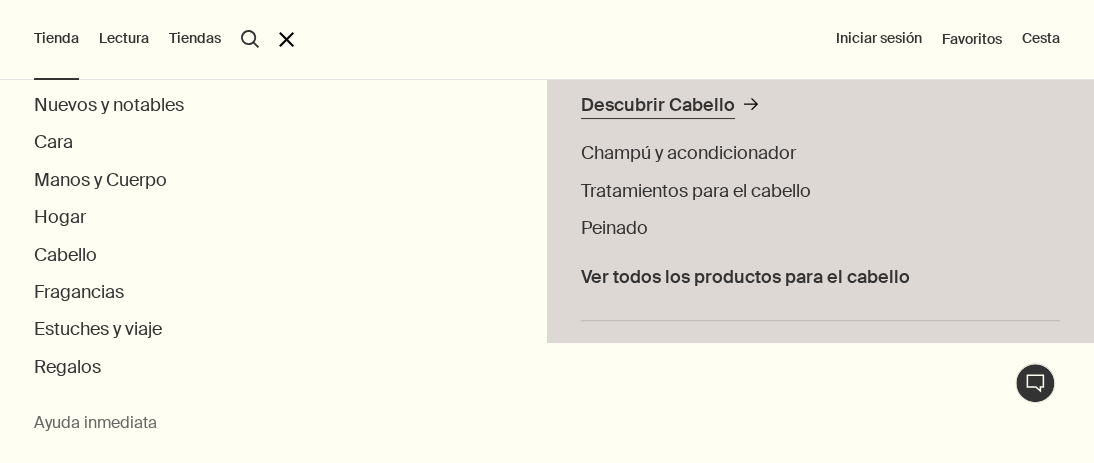 click on "Descubrir Cabello" at bounding box center (658, 105) 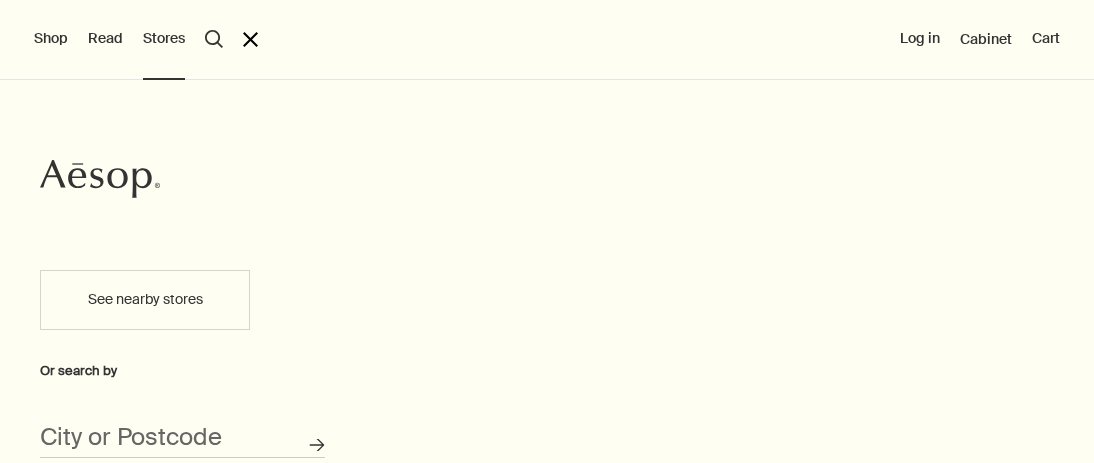scroll, scrollTop: 0, scrollLeft: 0, axis: both 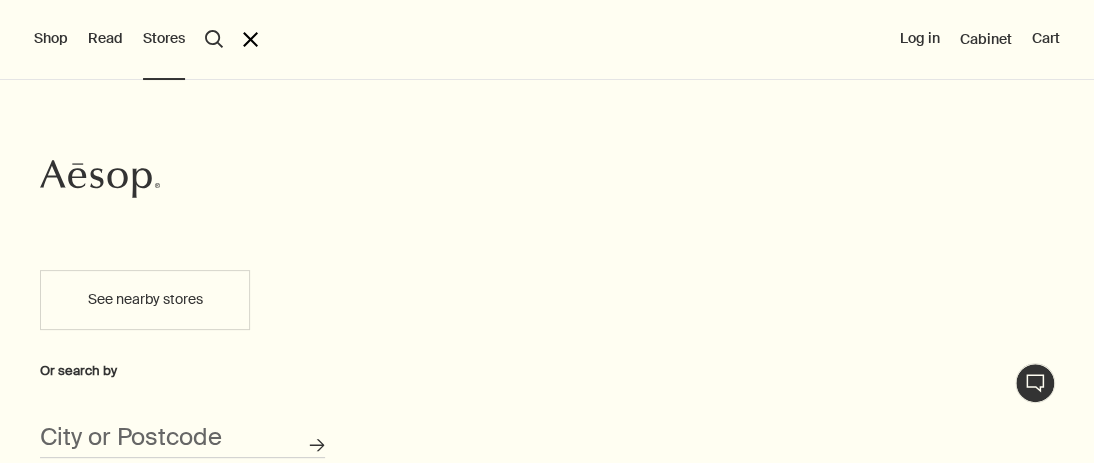 click on "See nearby stores" at bounding box center [145, 300] 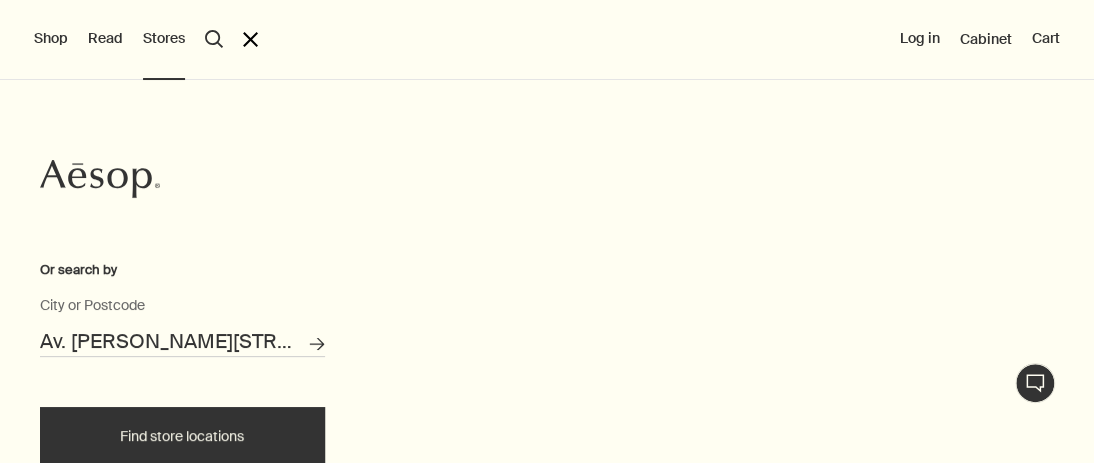 scroll, scrollTop: 144, scrollLeft: 0, axis: vertical 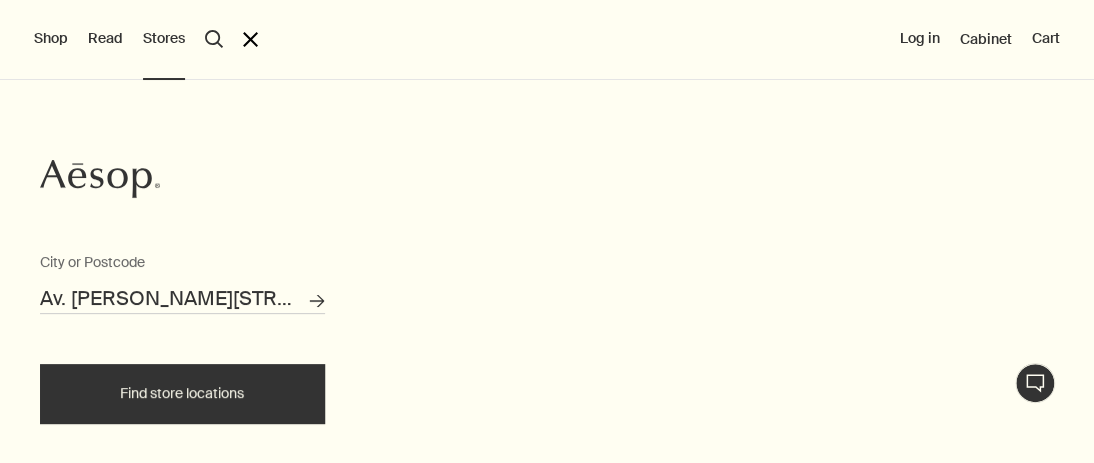 click on "Av. Juan Bautista Justo 1250, C1414CWO Cdad. Autónoma de Buenos Aires, Argentina" at bounding box center [182, 298] 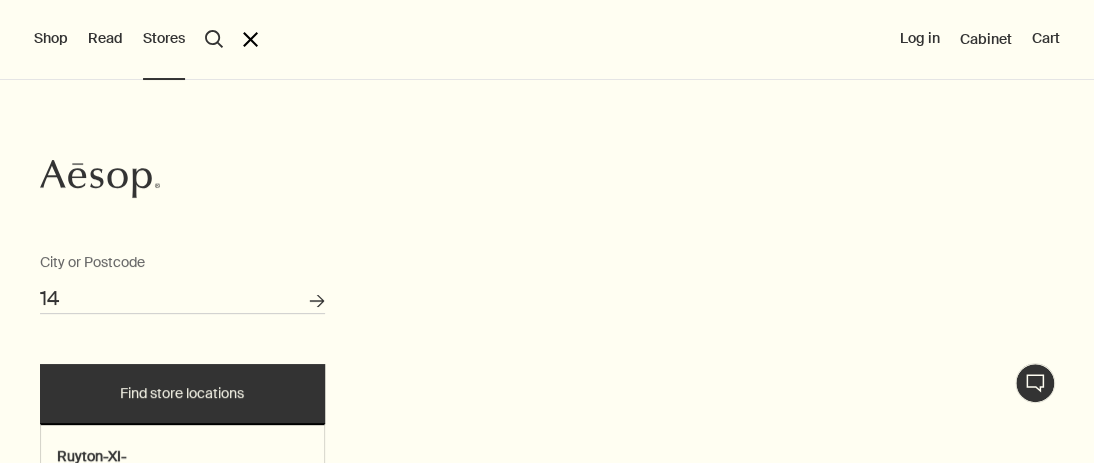 scroll, scrollTop: 34, scrollLeft: 0, axis: vertical 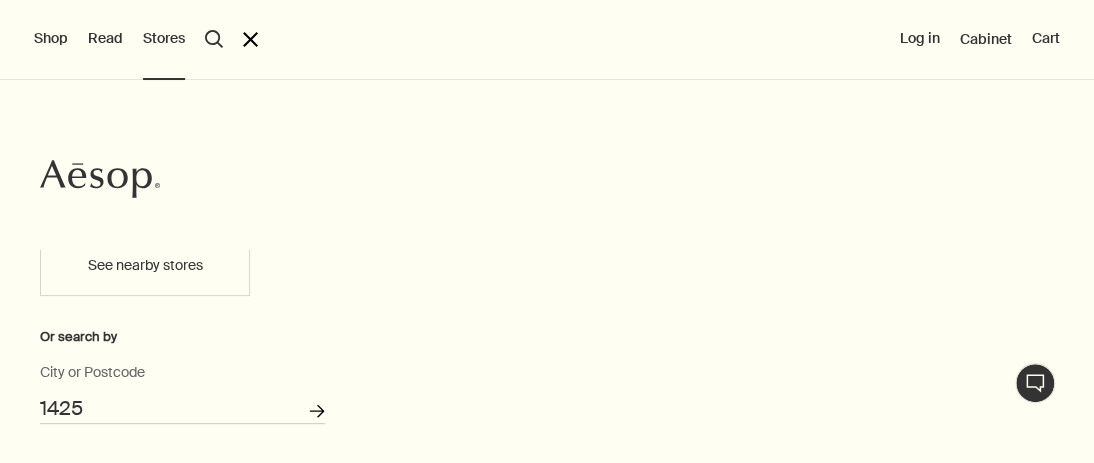 click on "Search for stores" 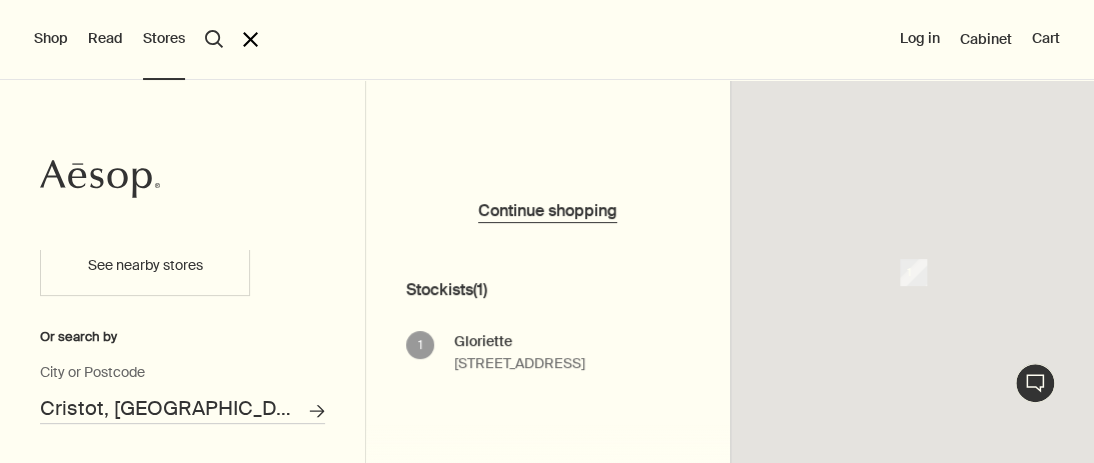 click on "Cristot, France" at bounding box center (182, 408) 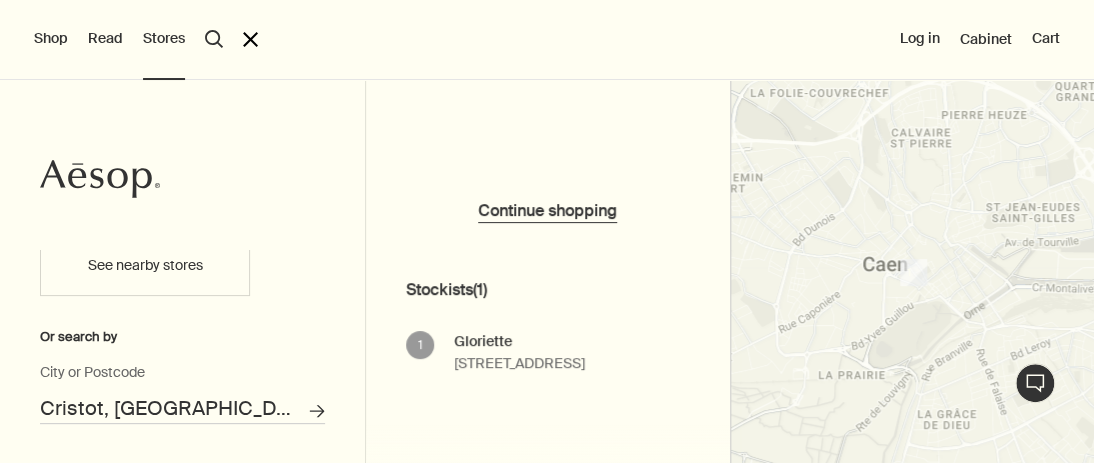 click on "Cristot, France" at bounding box center [182, 408] 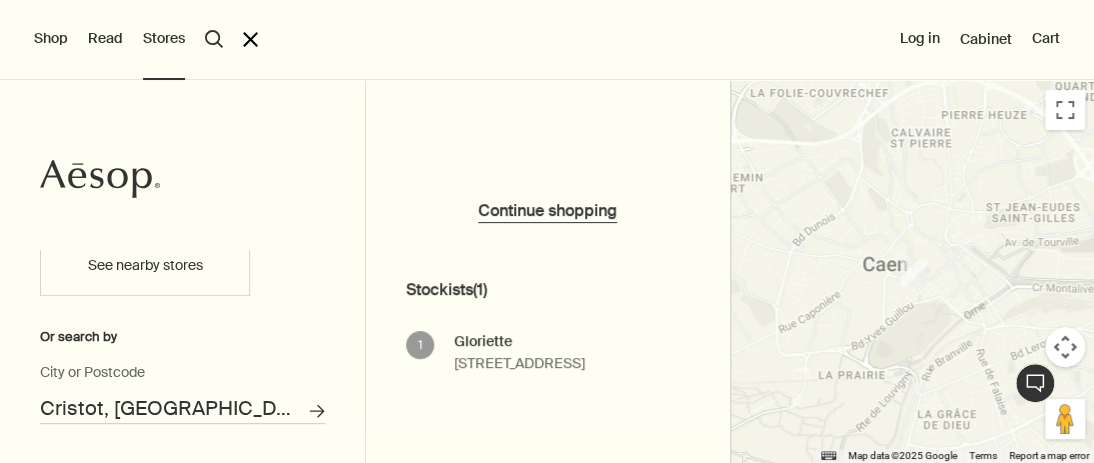 click on "Cristot, France" at bounding box center [182, 408] 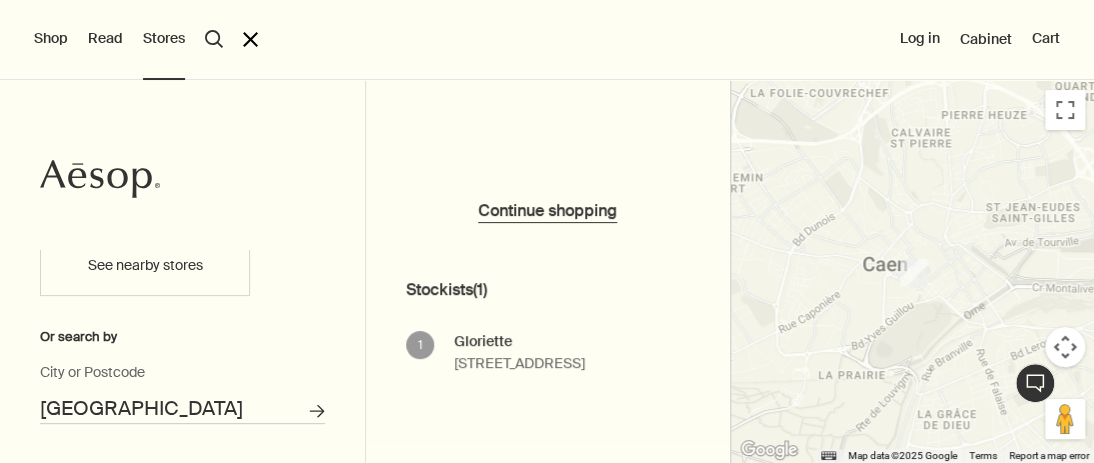 click on "Search for stores" at bounding box center (316, 411) 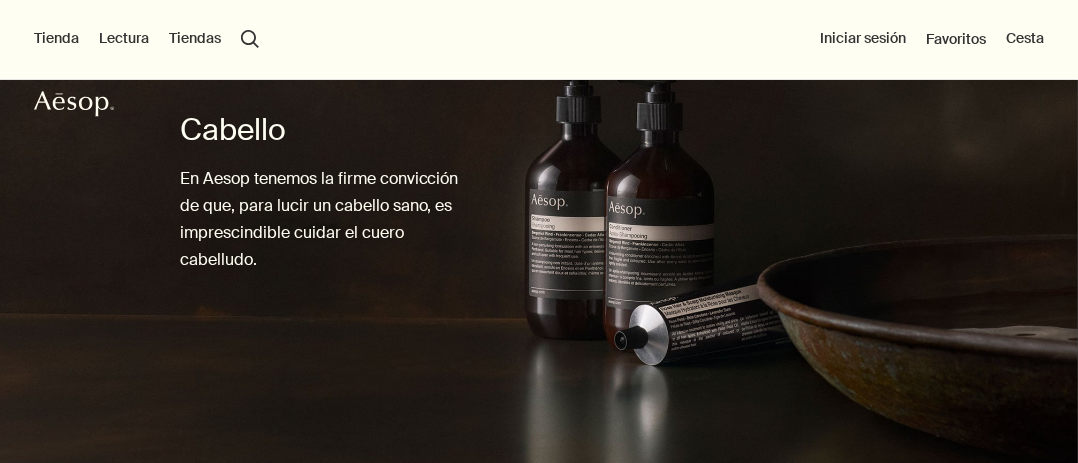 scroll, scrollTop: 0, scrollLeft: 0, axis: both 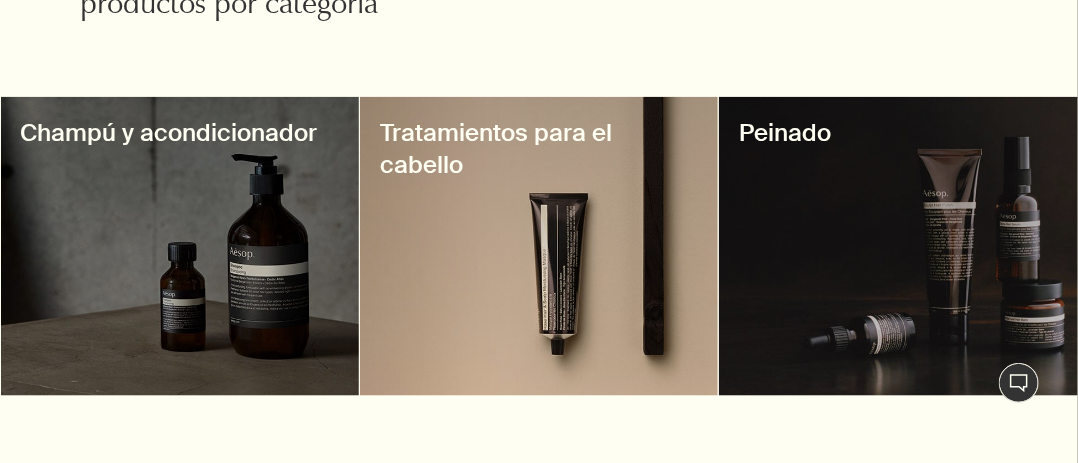 click on "Tratamientos para el cabello" at bounding box center (539, 149) 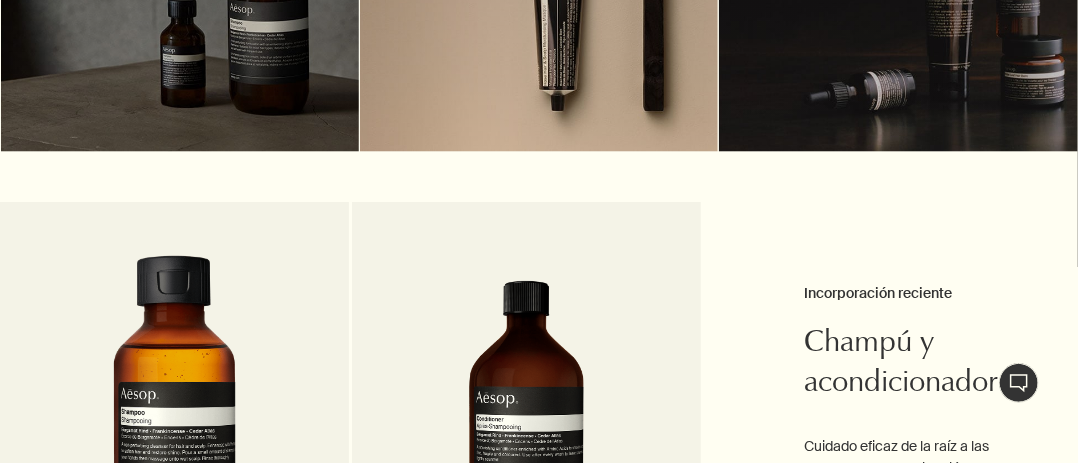 scroll, scrollTop: 1005, scrollLeft: 0, axis: vertical 